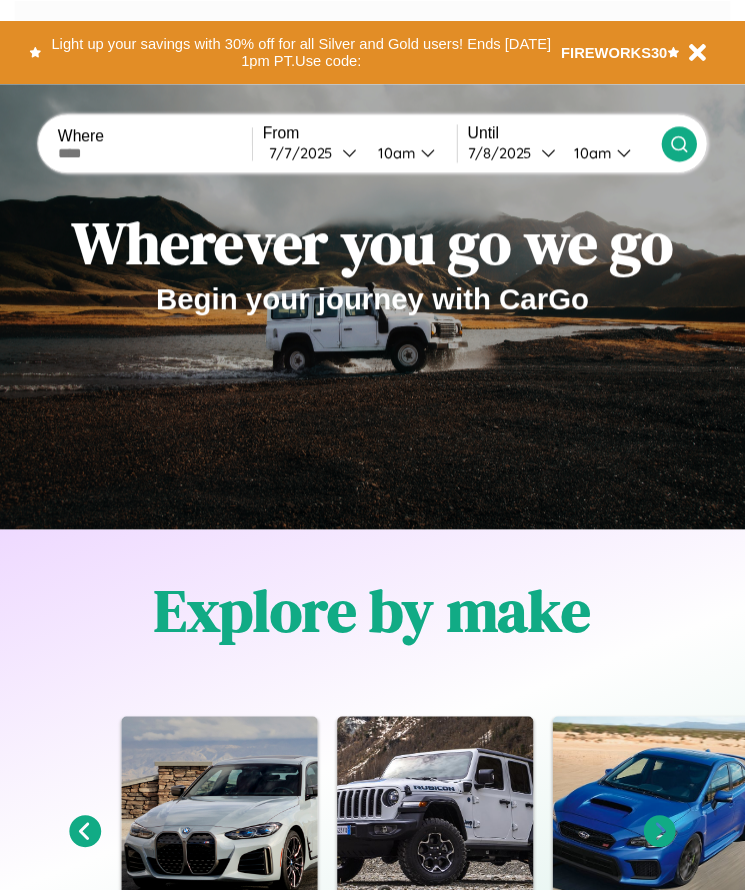 scroll, scrollTop: 0, scrollLeft: 0, axis: both 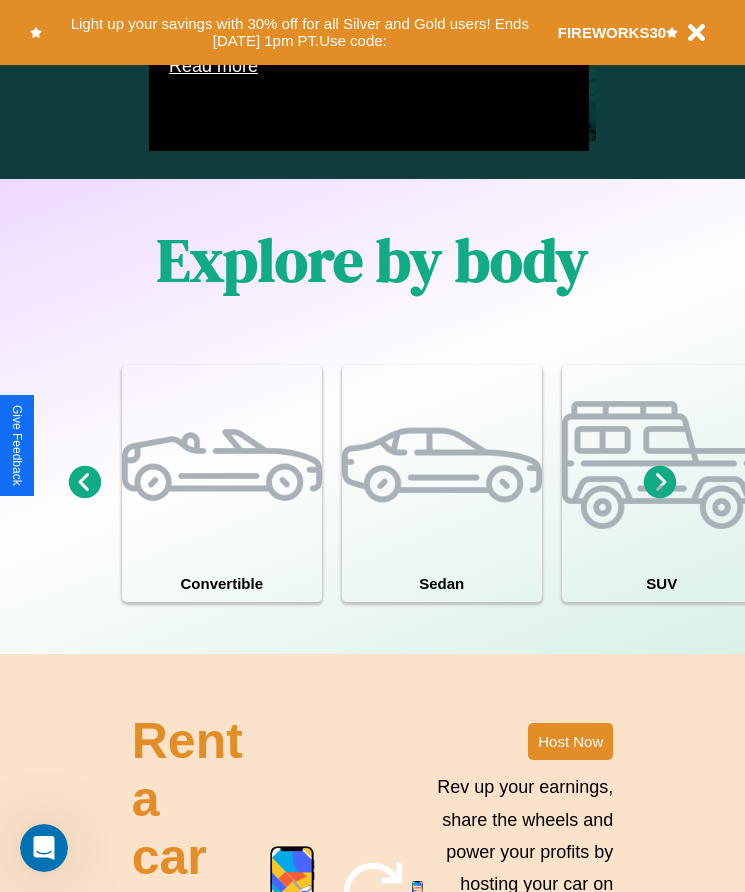 click 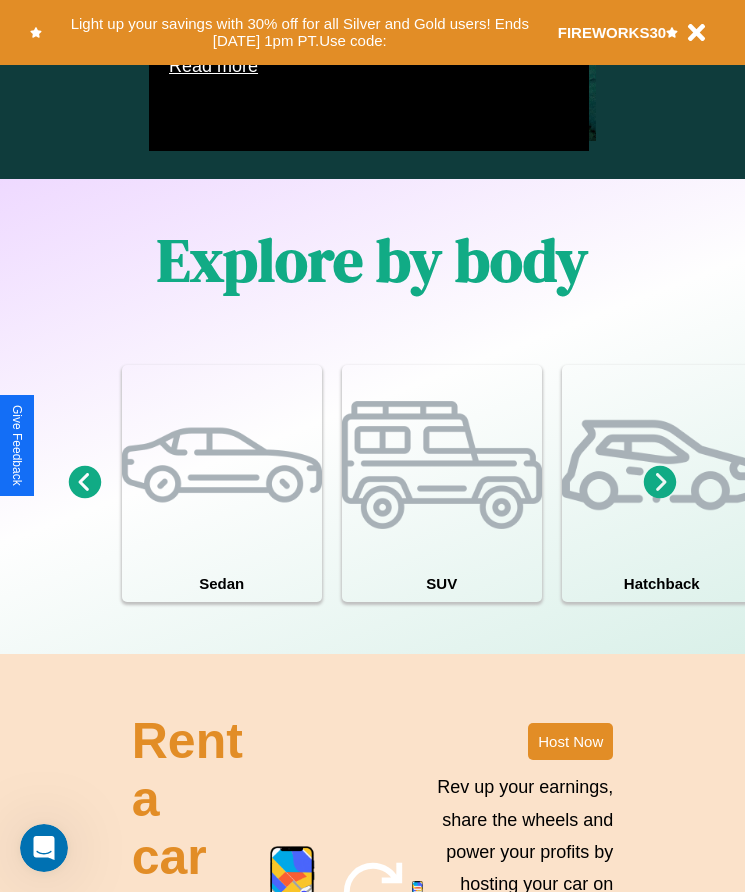 click 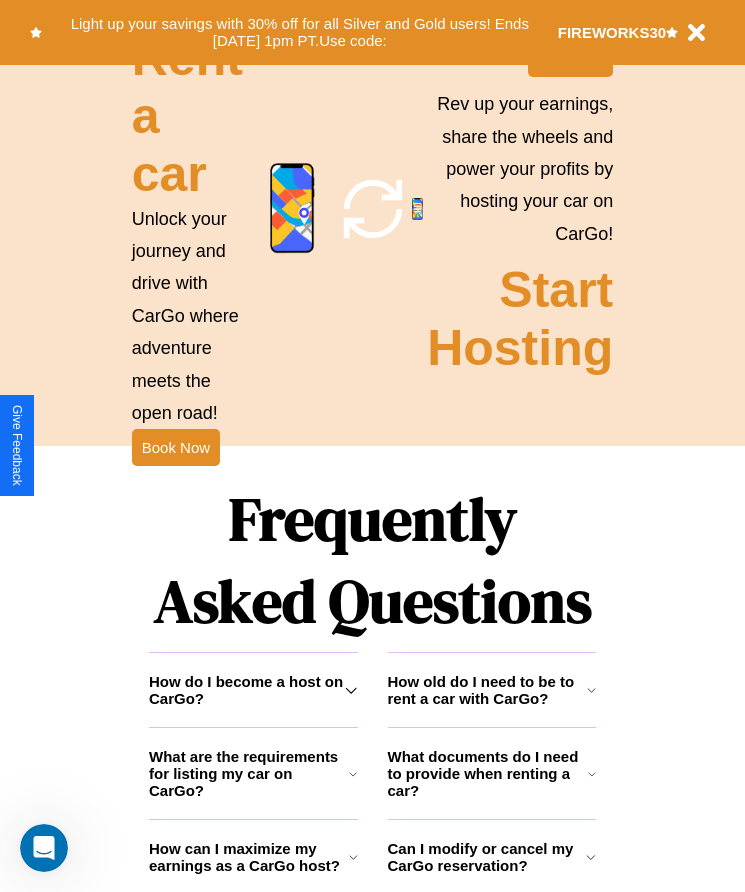 scroll, scrollTop: 2608, scrollLeft: 0, axis: vertical 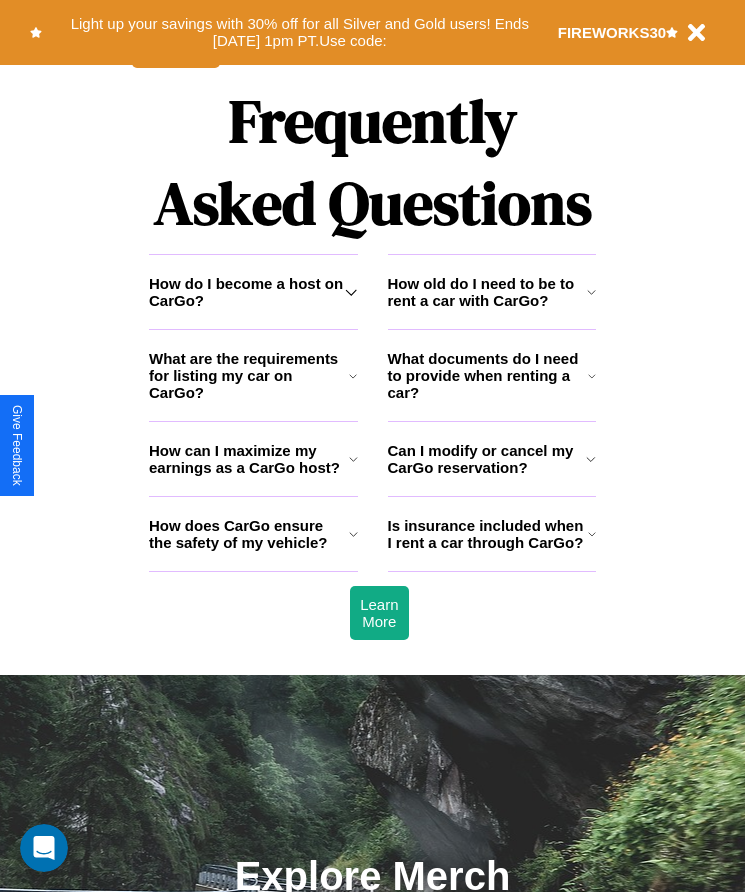 click on "How does CarGo ensure the safety of my vehicle?" at bounding box center (249, 534) 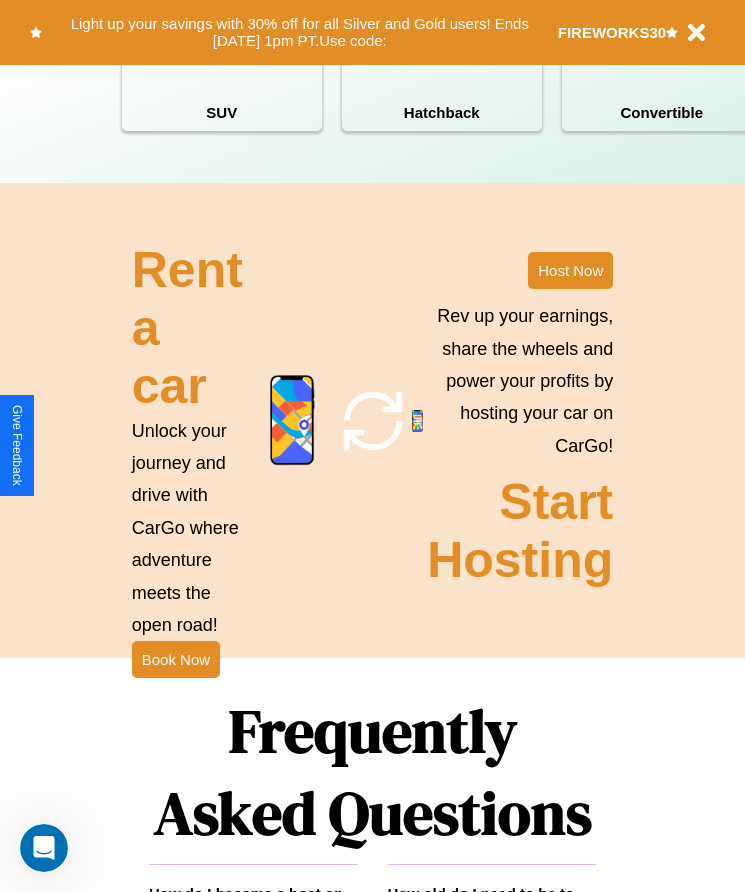 scroll, scrollTop: 1855, scrollLeft: 0, axis: vertical 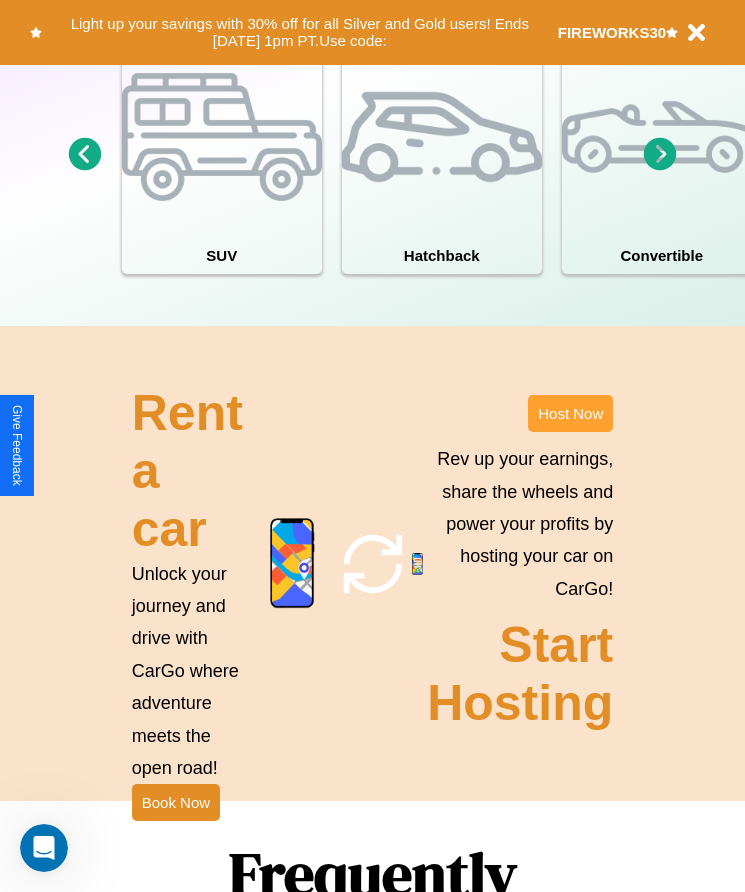 click on "Host Now" at bounding box center (570, 413) 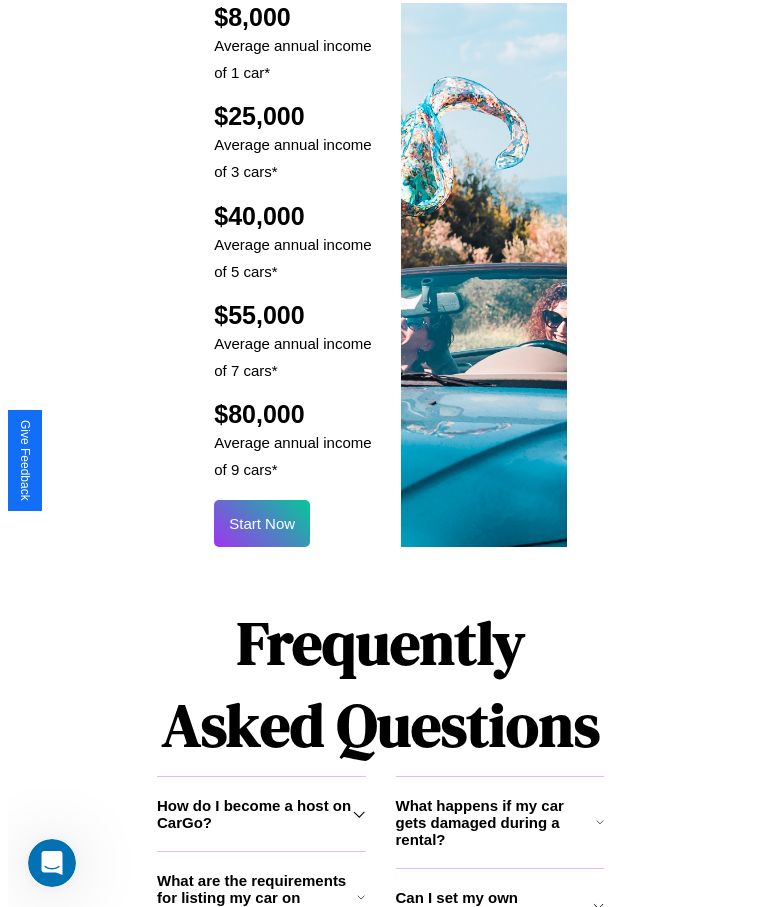 scroll, scrollTop: 2405, scrollLeft: 0, axis: vertical 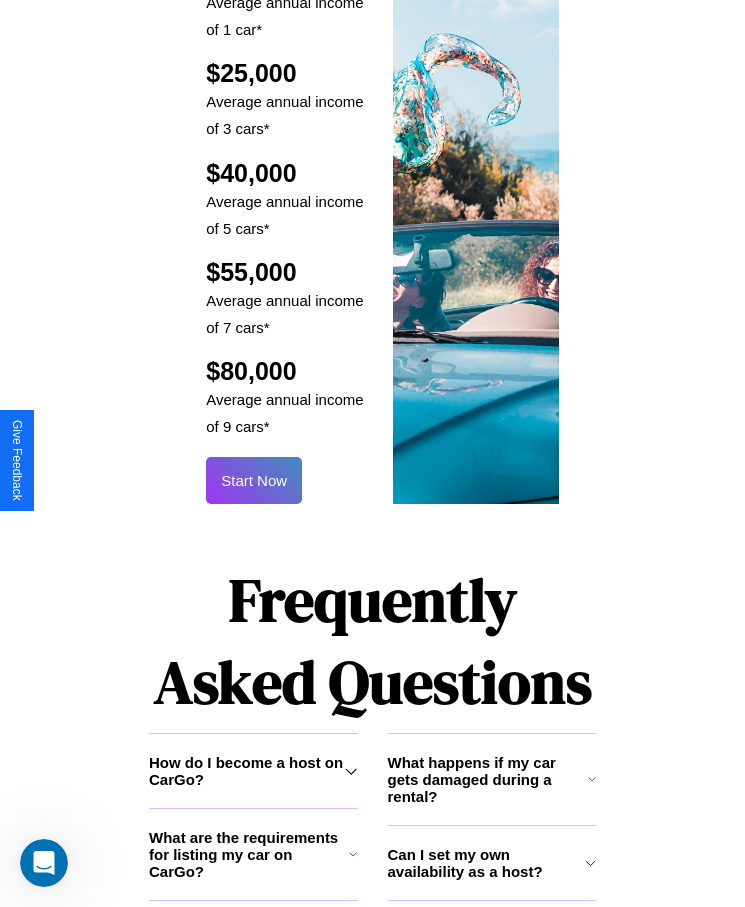 click on "Start Now" at bounding box center (254, 480) 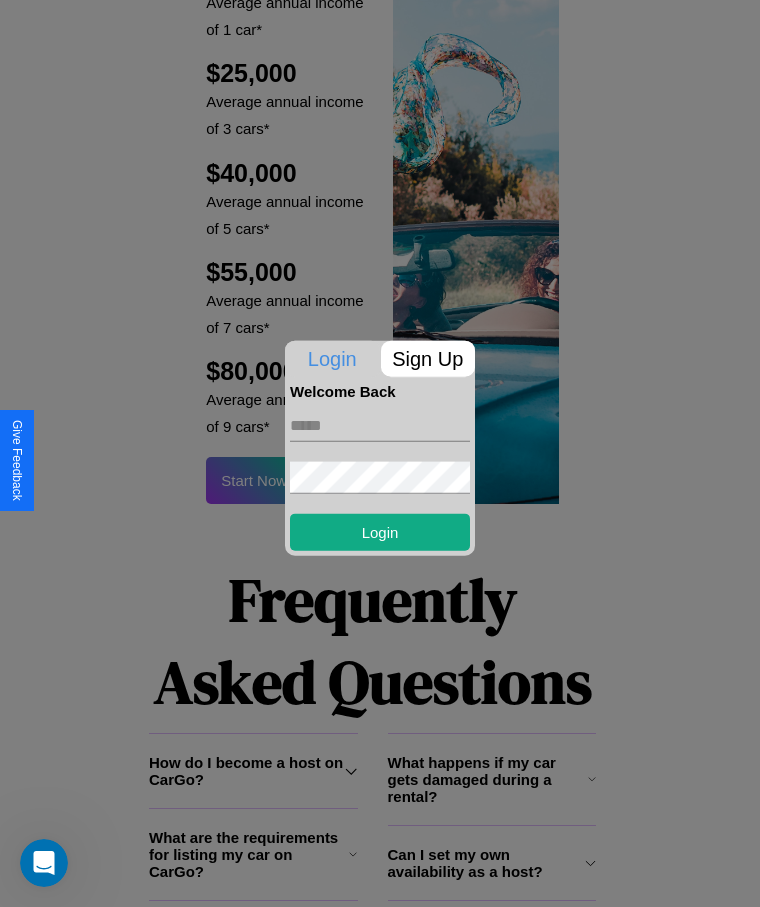 click on "Sign Up" at bounding box center (428, 358) 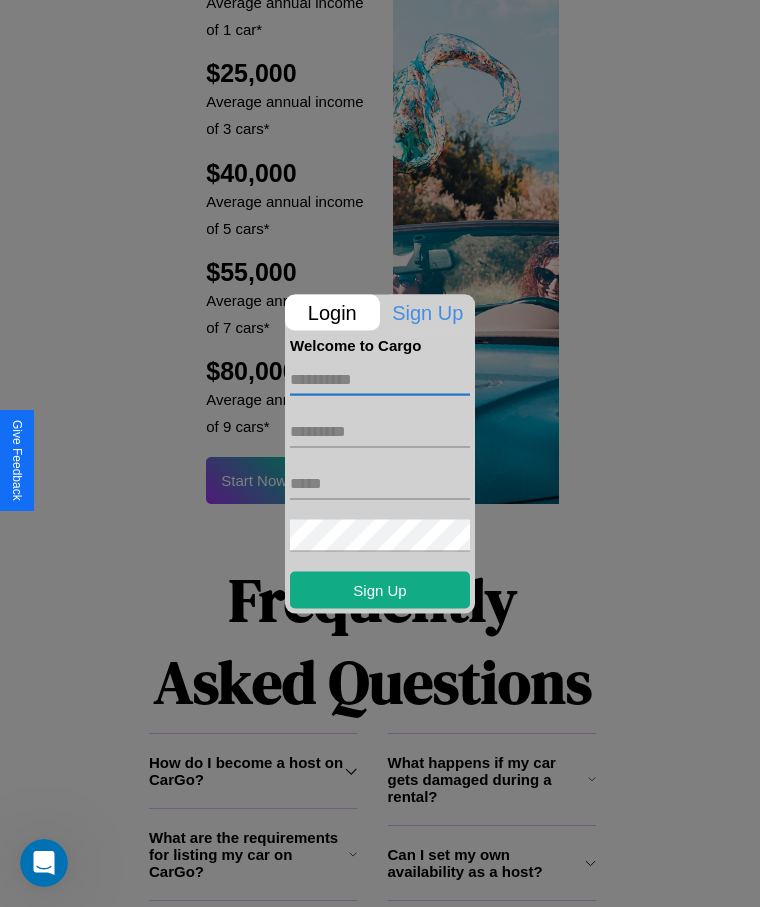 click at bounding box center (380, 379) 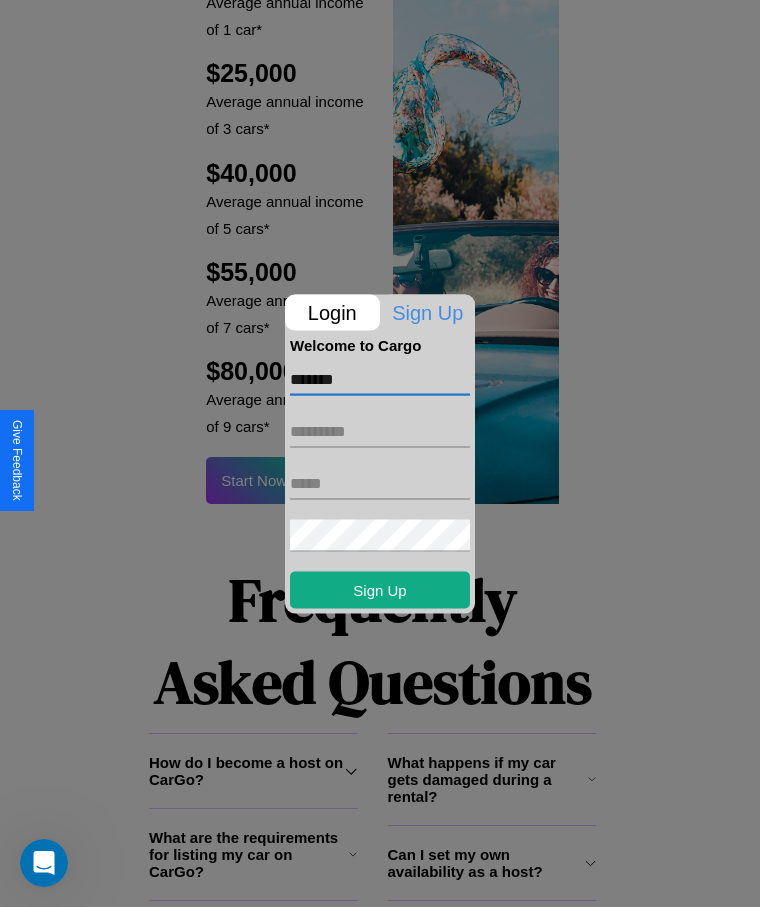 type on "*******" 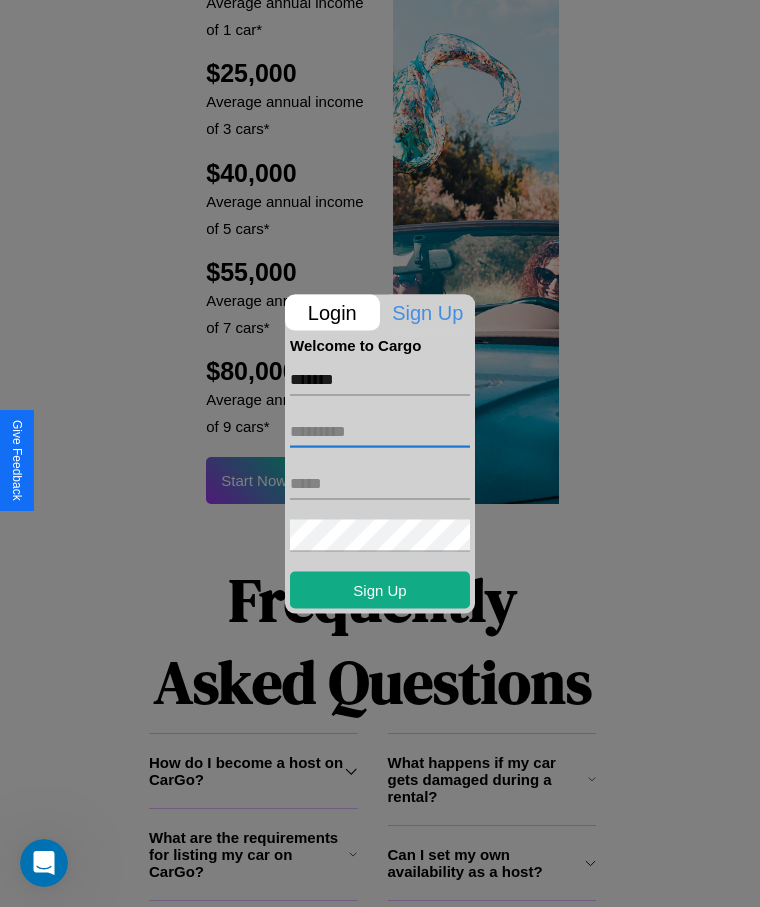 click at bounding box center [380, 431] 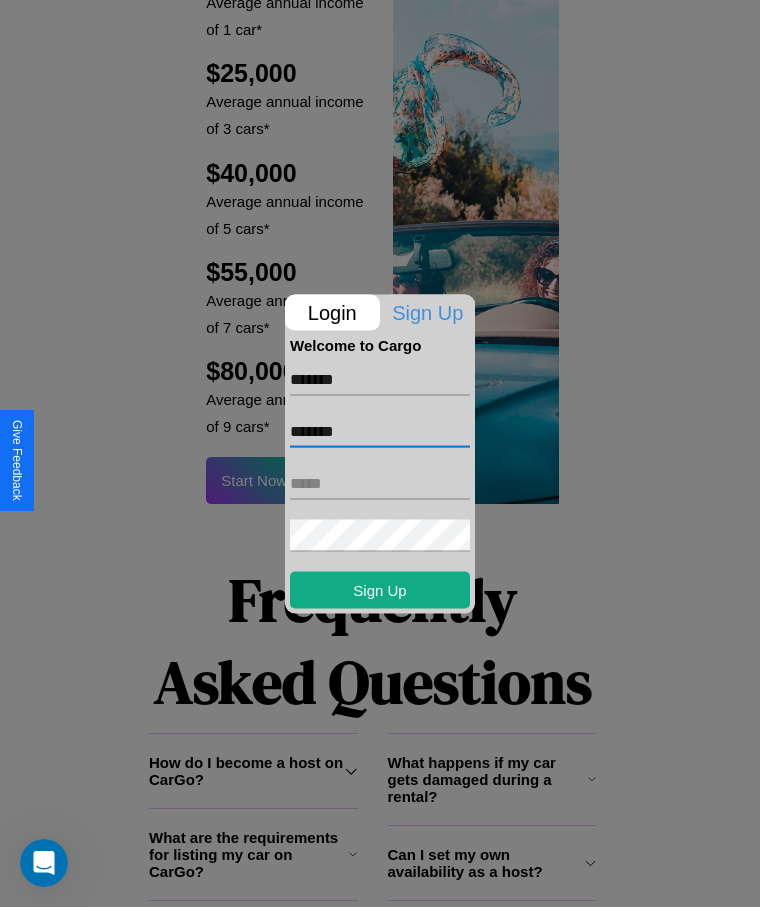 type on "*******" 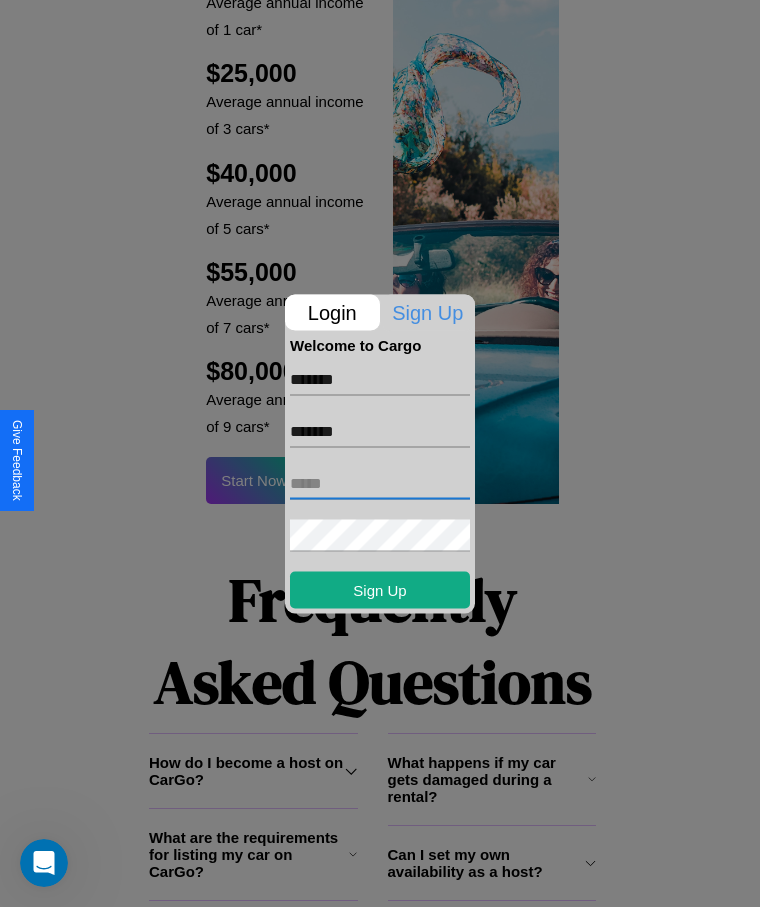 click at bounding box center [380, 483] 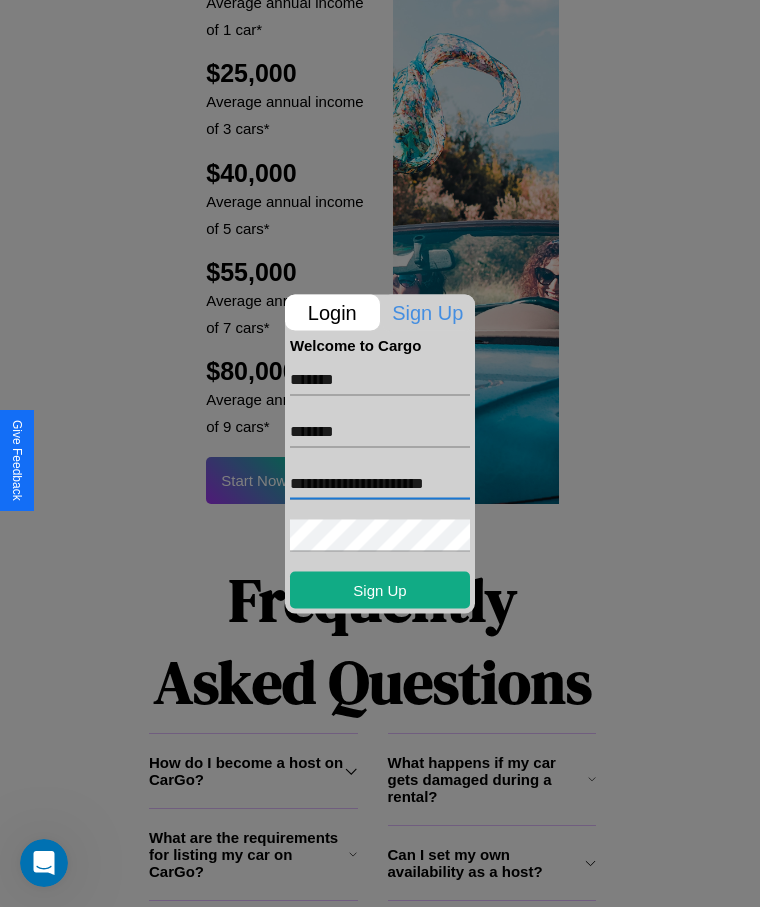 scroll, scrollTop: 0, scrollLeft: 12, axis: horizontal 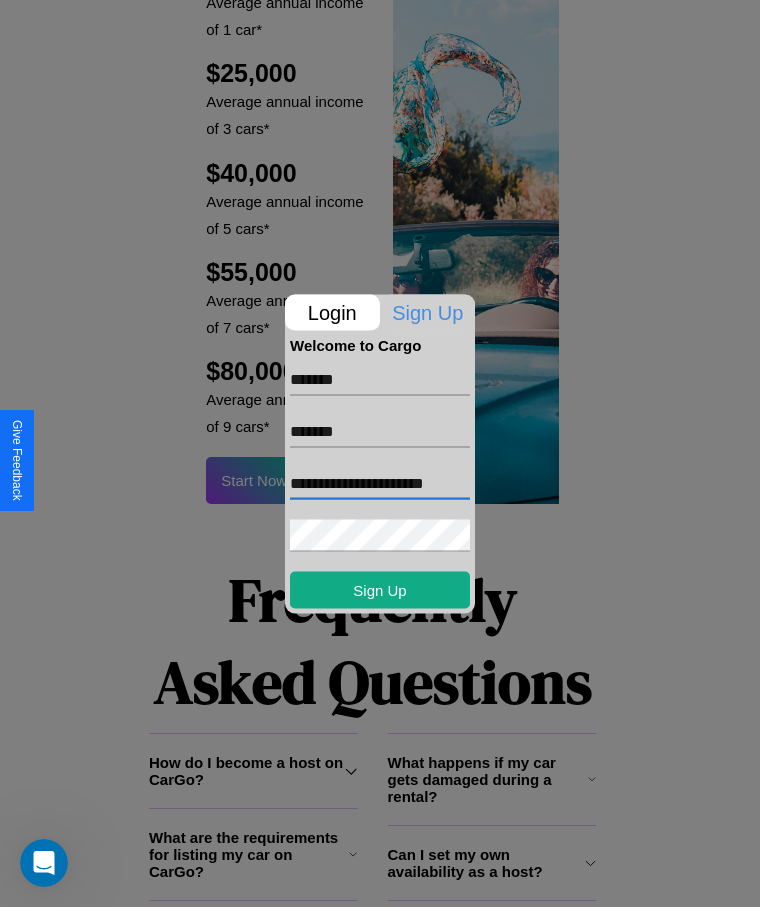 type on "**********" 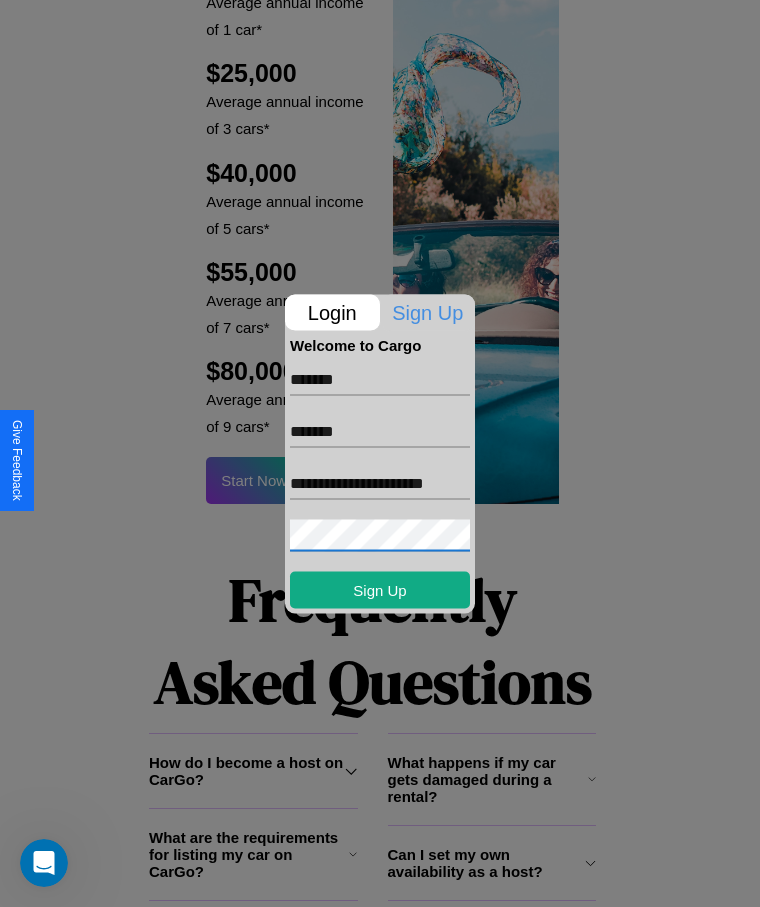 scroll, scrollTop: 0, scrollLeft: 0, axis: both 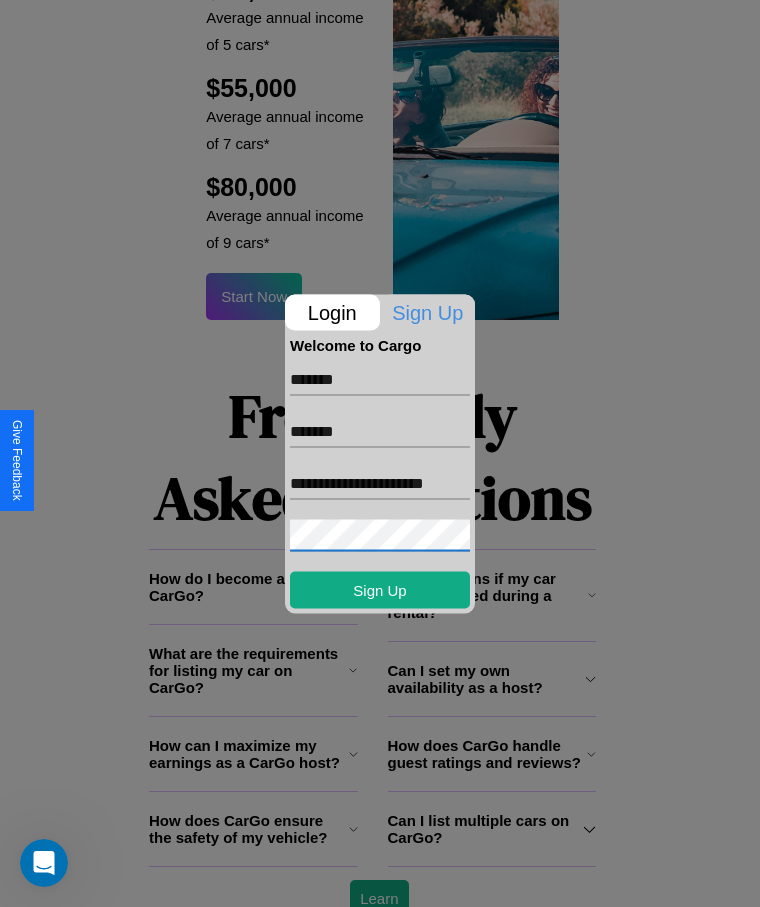click at bounding box center [380, 453] 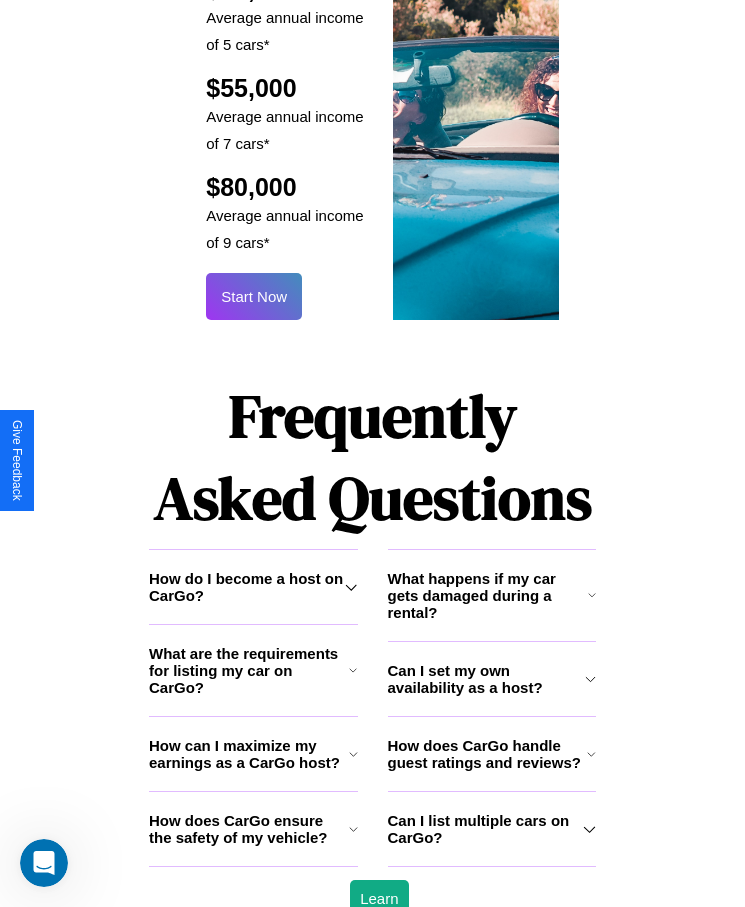click on "Start Now" at bounding box center (254, 296) 